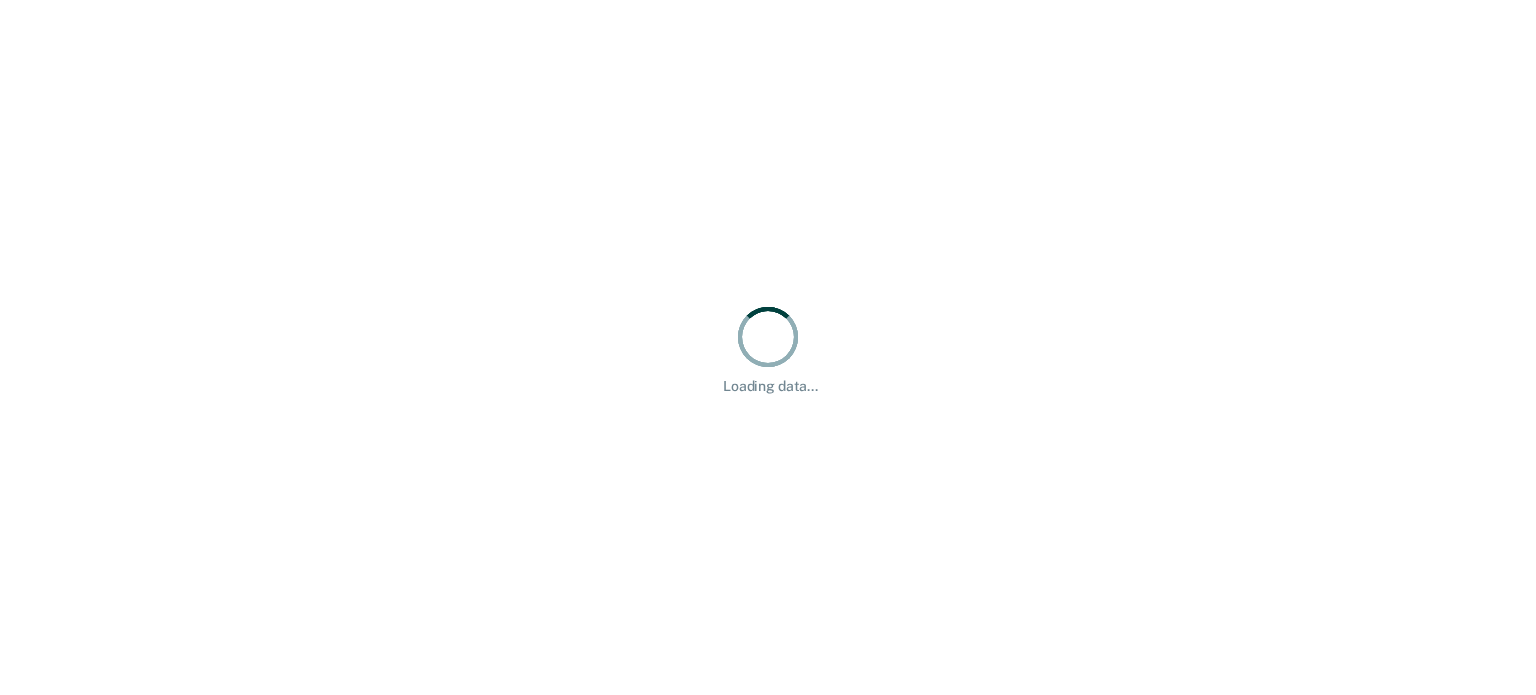 scroll, scrollTop: 0, scrollLeft: 0, axis: both 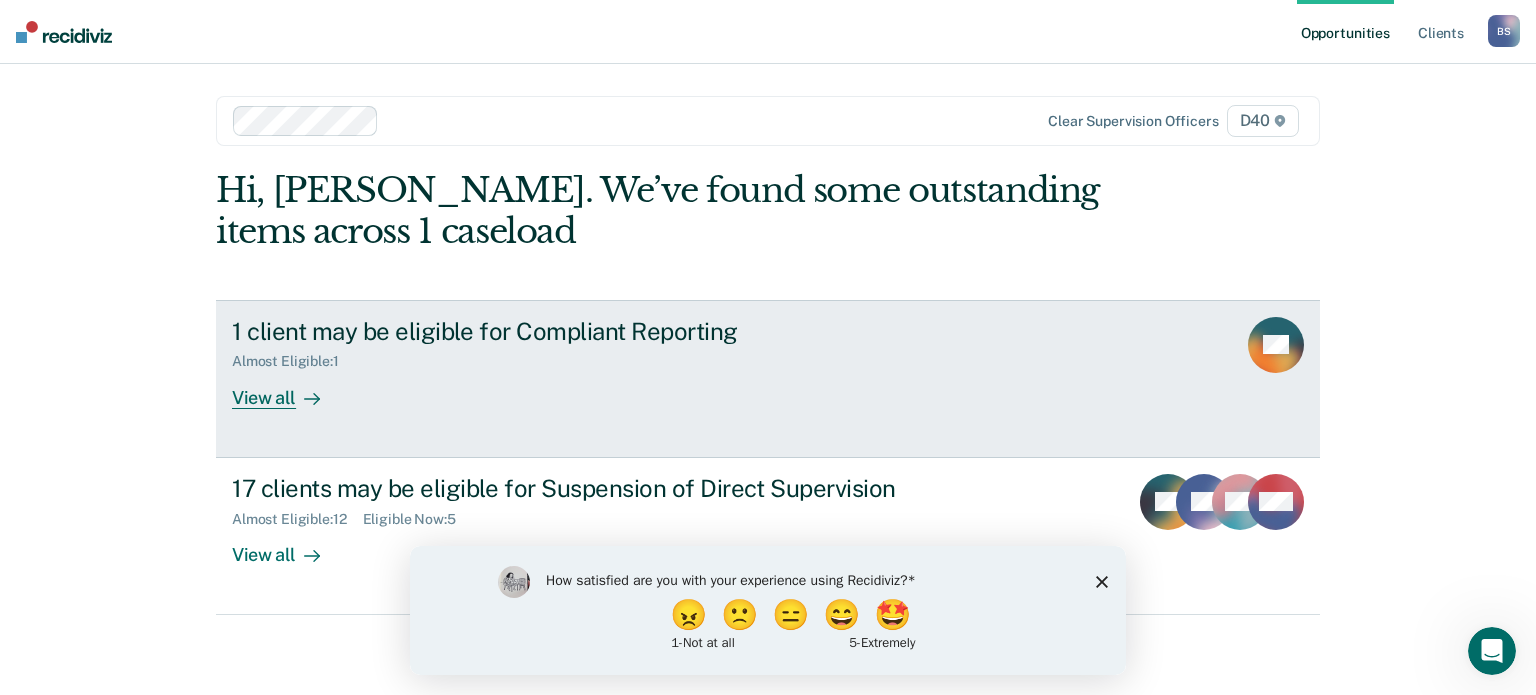 click on "View all" at bounding box center [288, 389] 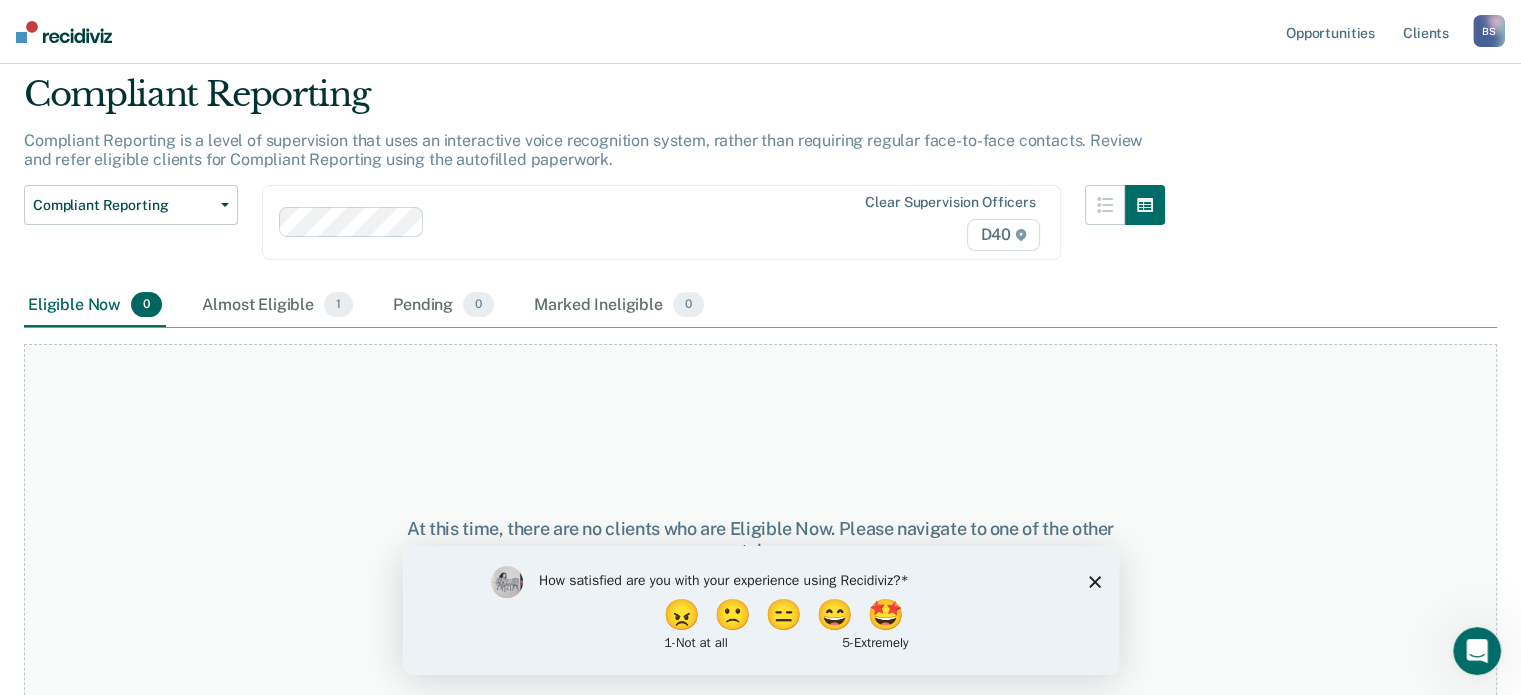 scroll, scrollTop: 102, scrollLeft: 0, axis: vertical 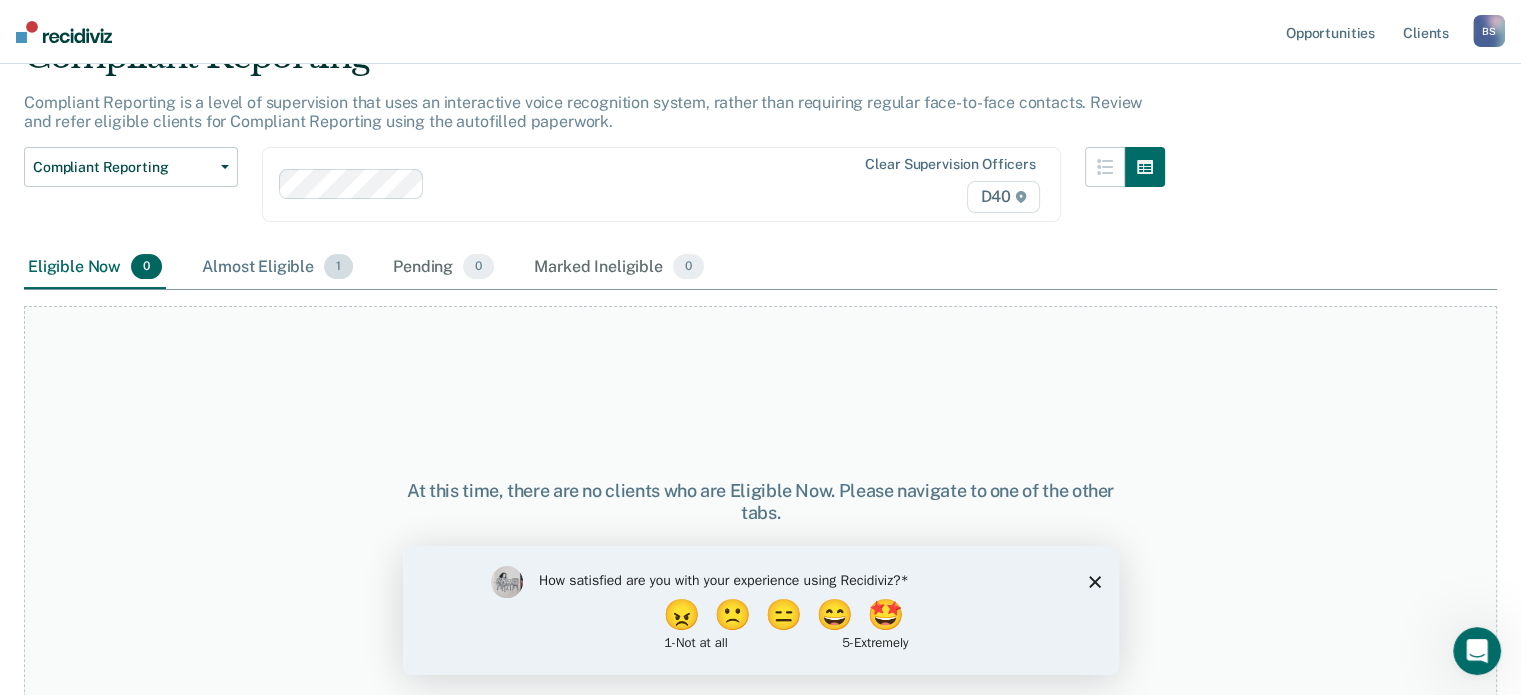 click on "Almost Eligible 1" at bounding box center [277, 268] 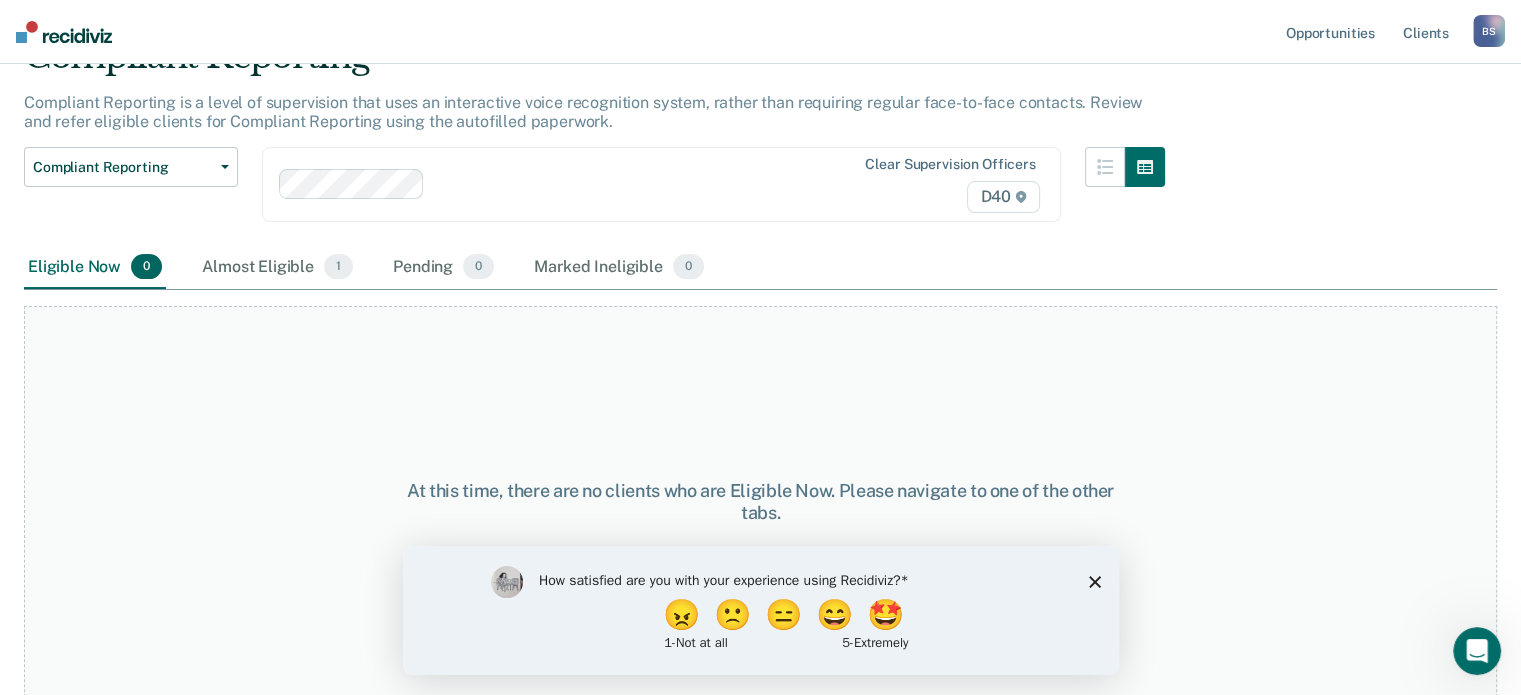 scroll, scrollTop: 0, scrollLeft: 0, axis: both 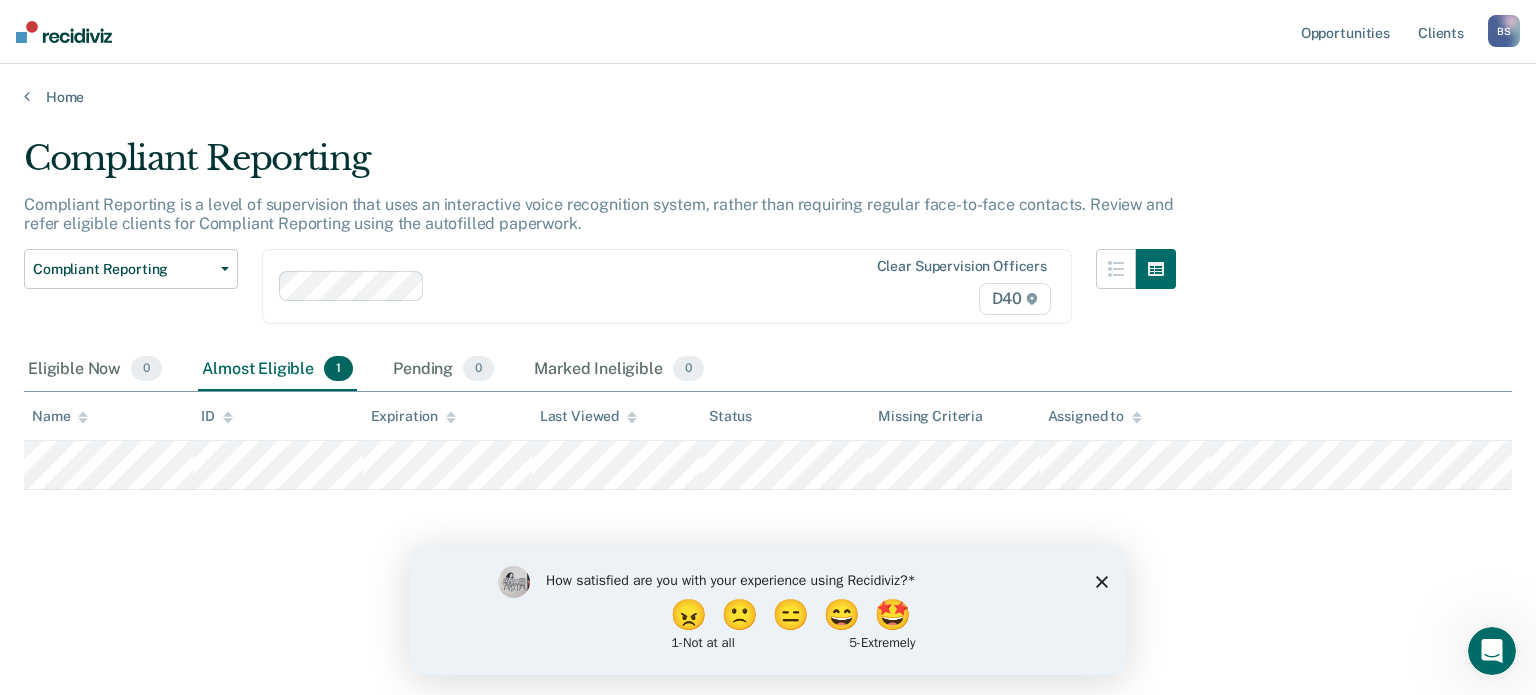 click on "How satisfied are you with your experience using Recidiviz? 😠 🙁 😑 😄 🤩 1  -  Not at all 5  -  Extremely" at bounding box center (768, 609) 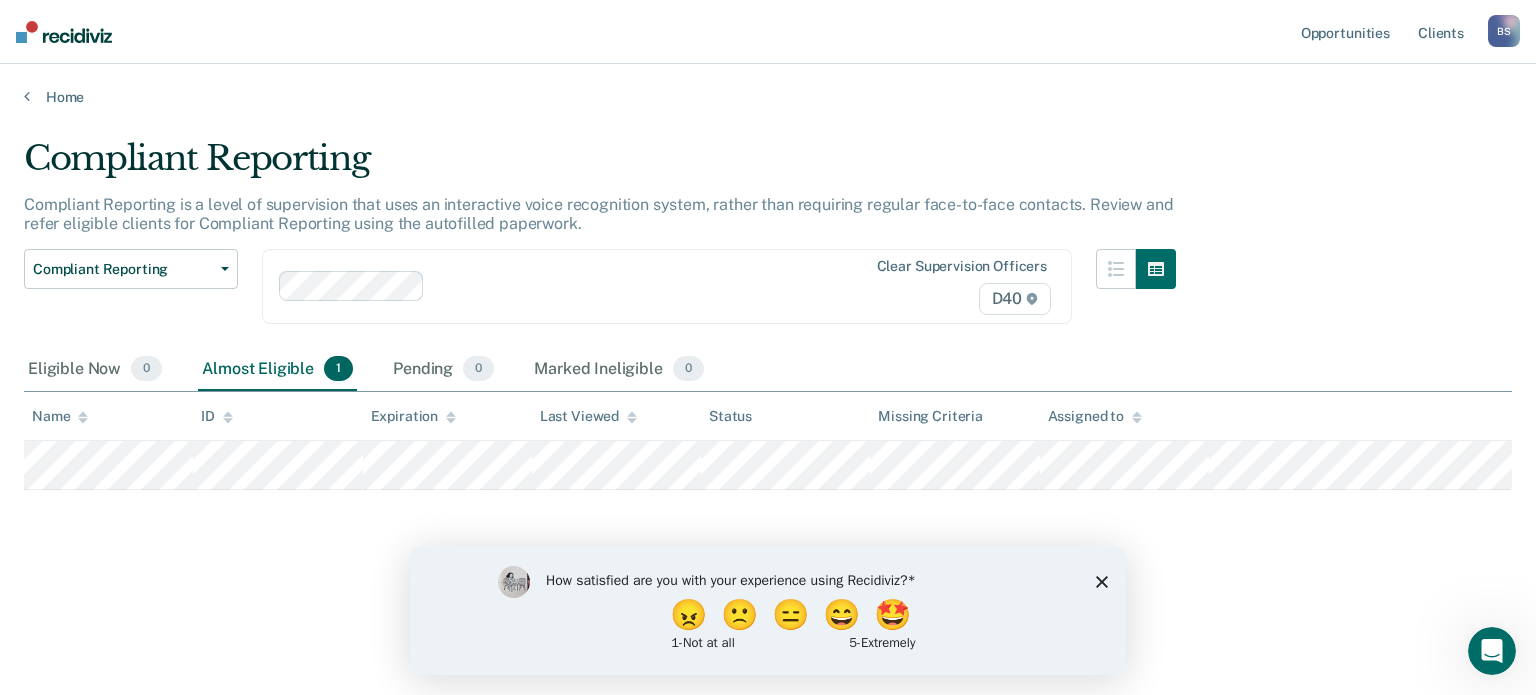 click 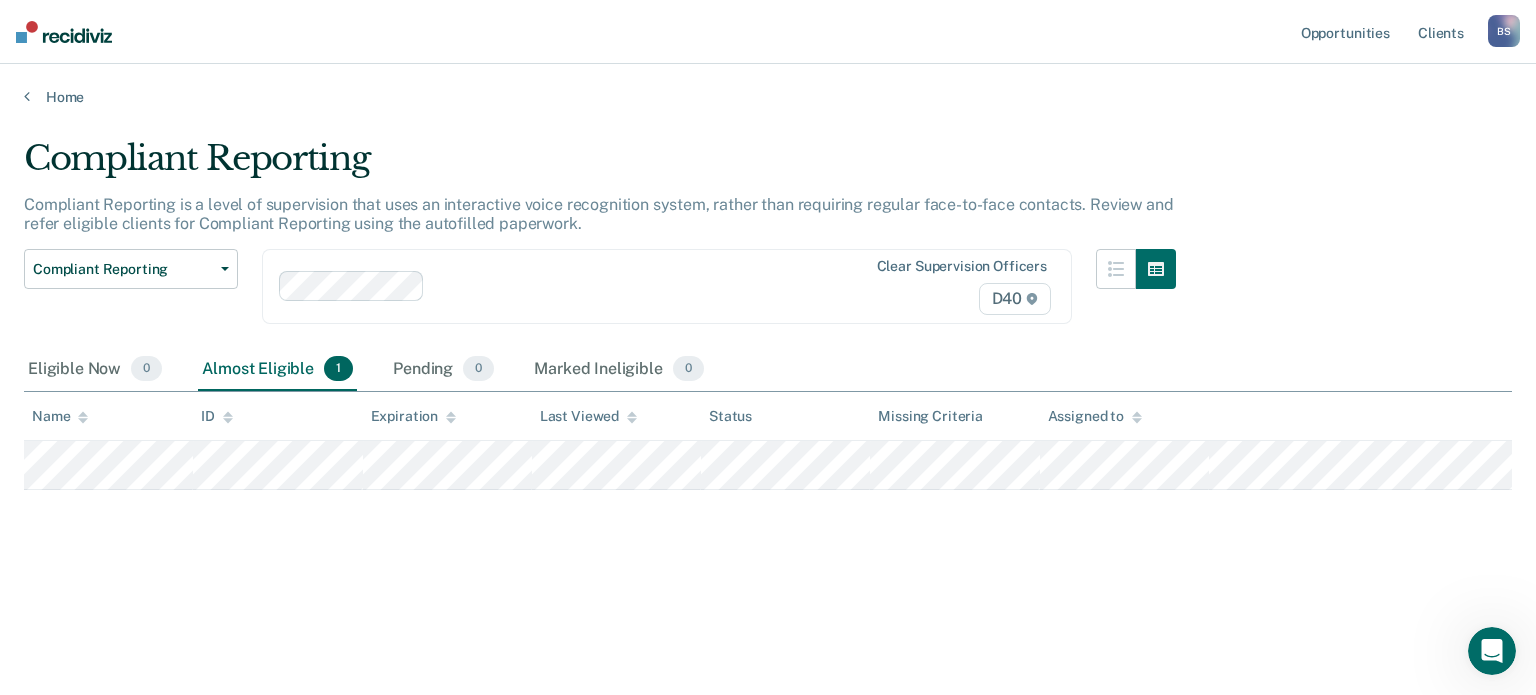 click on "Compliant Reporting   Compliant Reporting is a level of supervision that uses an interactive voice recognition system, rather than requiring regular face-to-face contacts. Review and refer eligible clients for Compliant Reporting using the autofilled paperwork. Compliant Reporting Compliant Reporting Supervision Level Downgrade Suspension of Direct Supervision Clear   supervision officers D40   Eligible Now 0 Almost Eligible 1 Pending 0 Marked Ineligible 0
To pick up a draggable item, press the space bar.
While dragging, use the arrow keys to move the item.
Press space again to drop the item in its new position, or press escape to cancel.
Name ID Expiration Last Viewed Status Missing Criteria Assigned to" at bounding box center [768, 397] 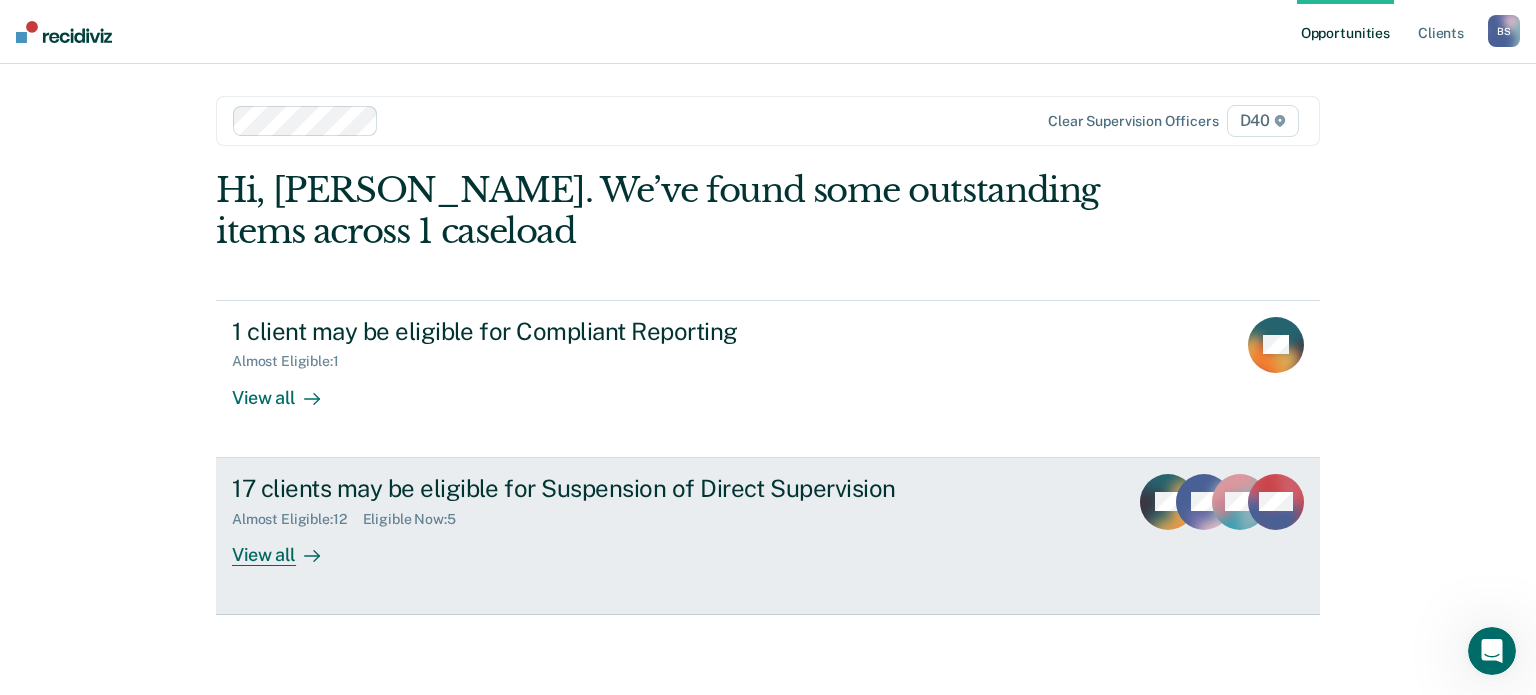 click on "View all" at bounding box center [288, 546] 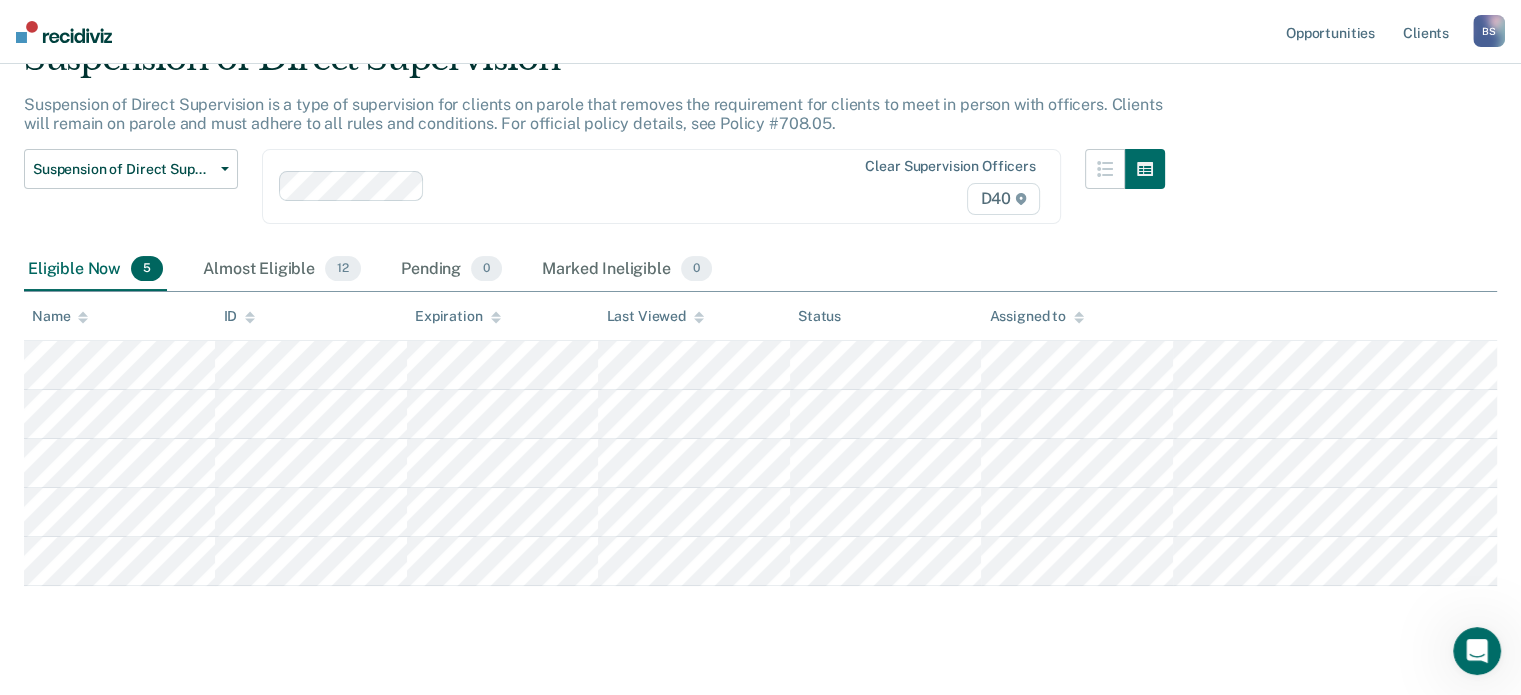 scroll, scrollTop: 133, scrollLeft: 0, axis: vertical 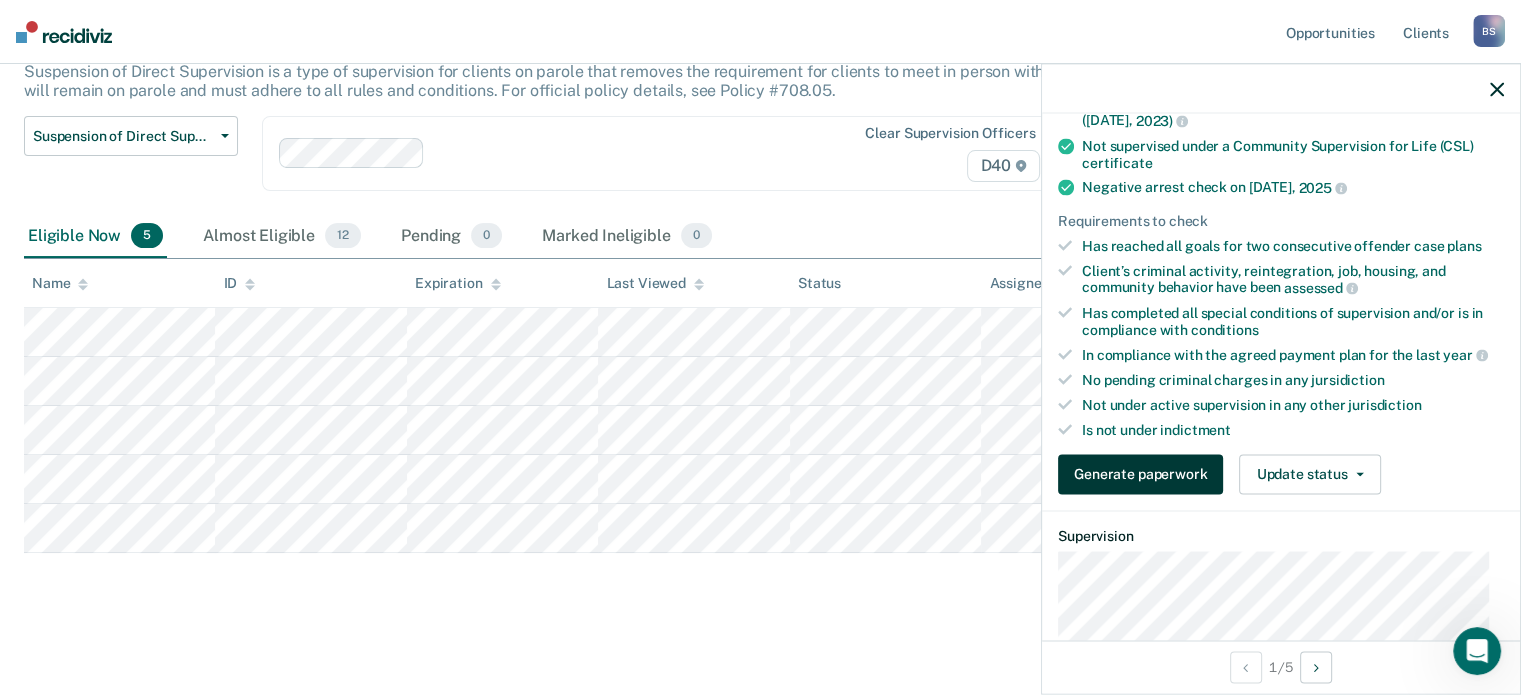 click on "Generate paperwork" at bounding box center [1140, 474] 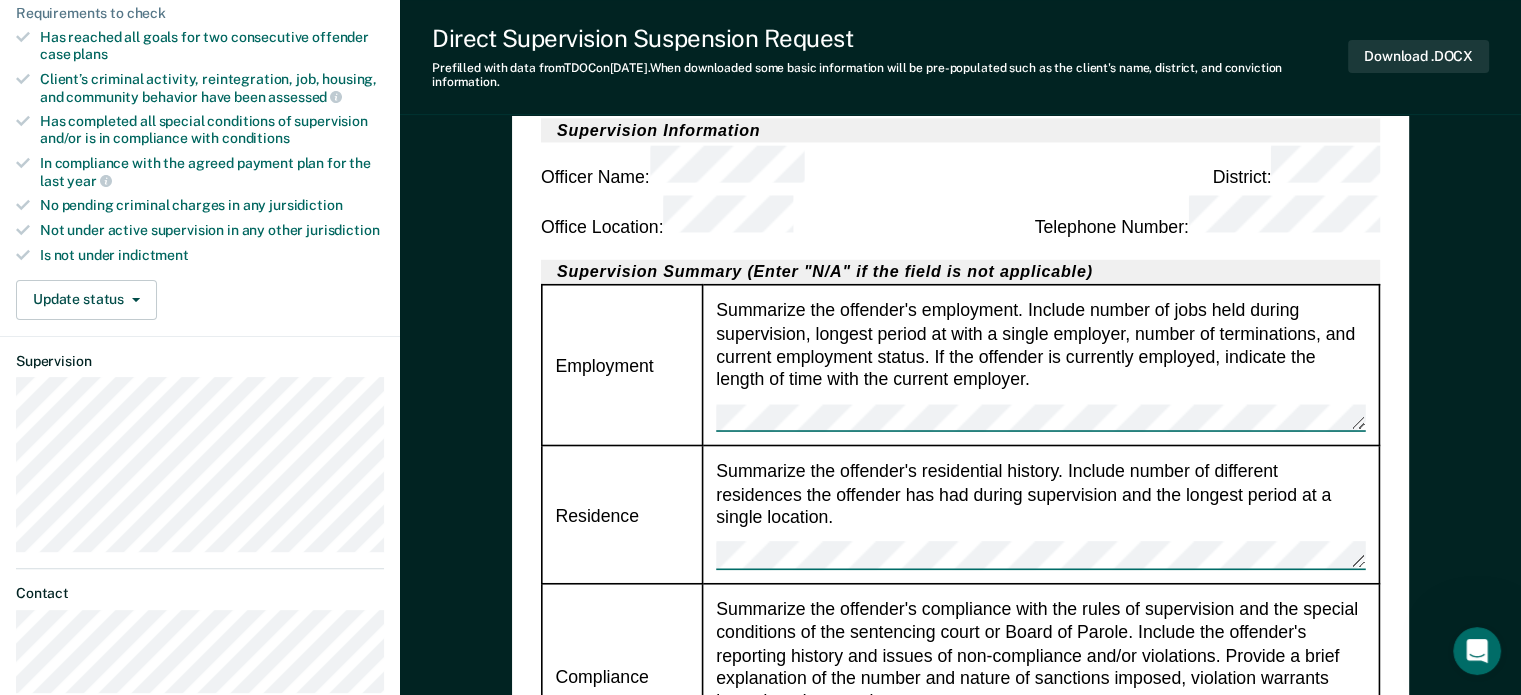 scroll, scrollTop: 700, scrollLeft: 0, axis: vertical 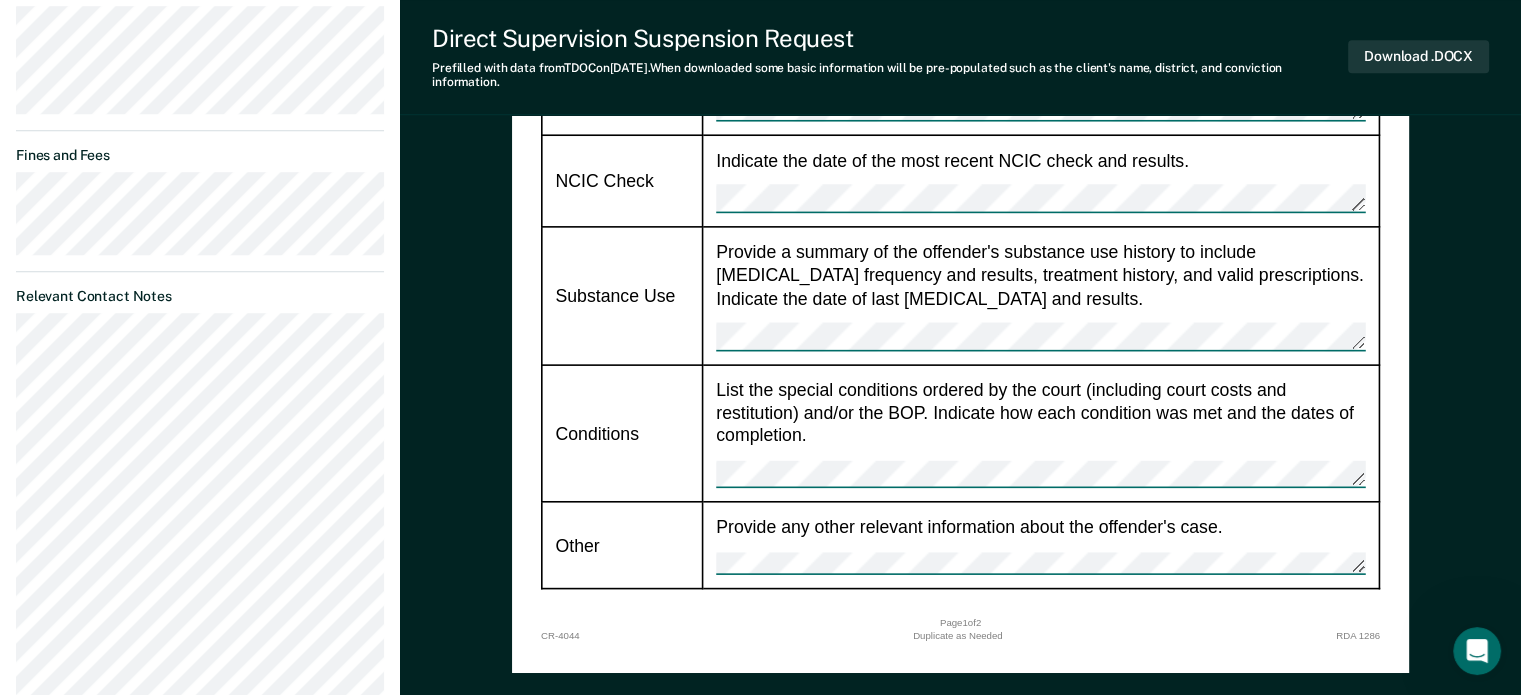 click on "Provide any other relevant information about the offender's case." at bounding box center [1041, 545] 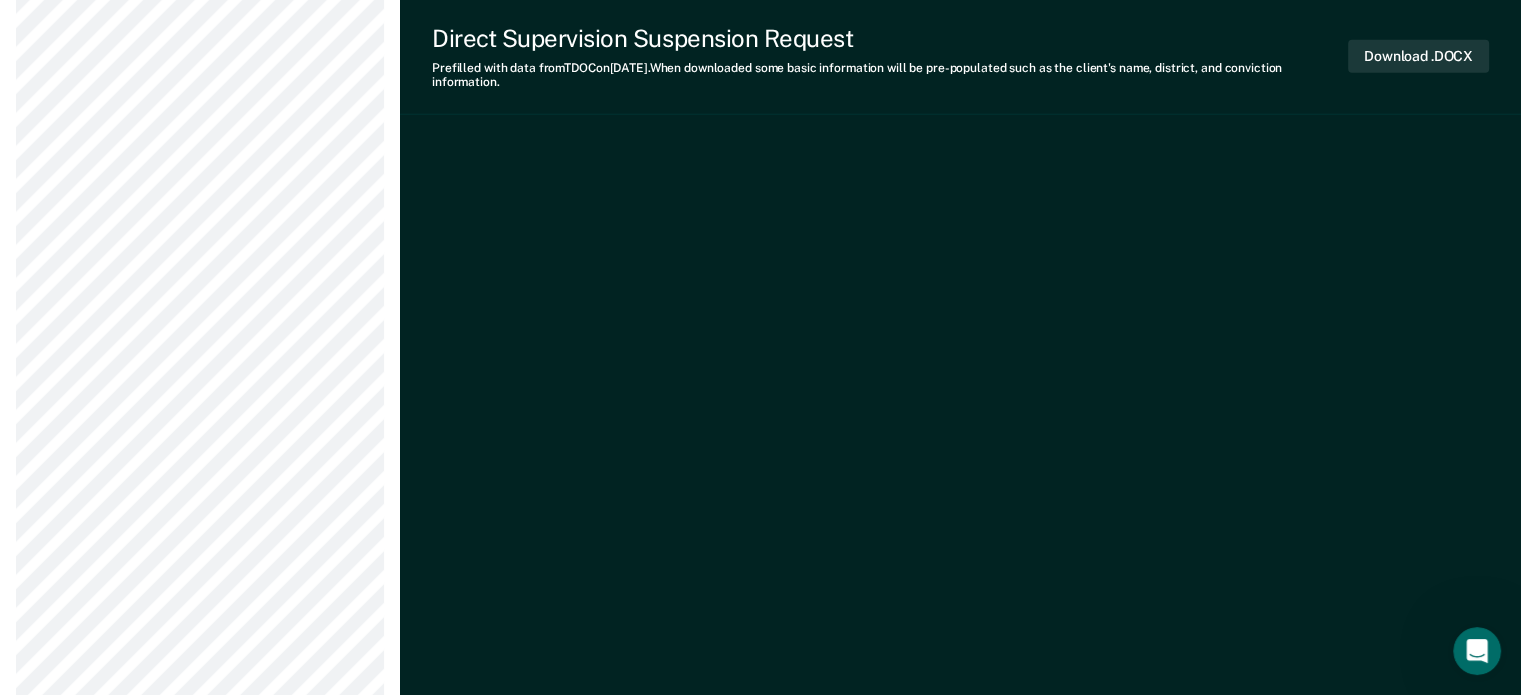 scroll, scrollTop: 5023, scrollLeft: 0, axis: vertical 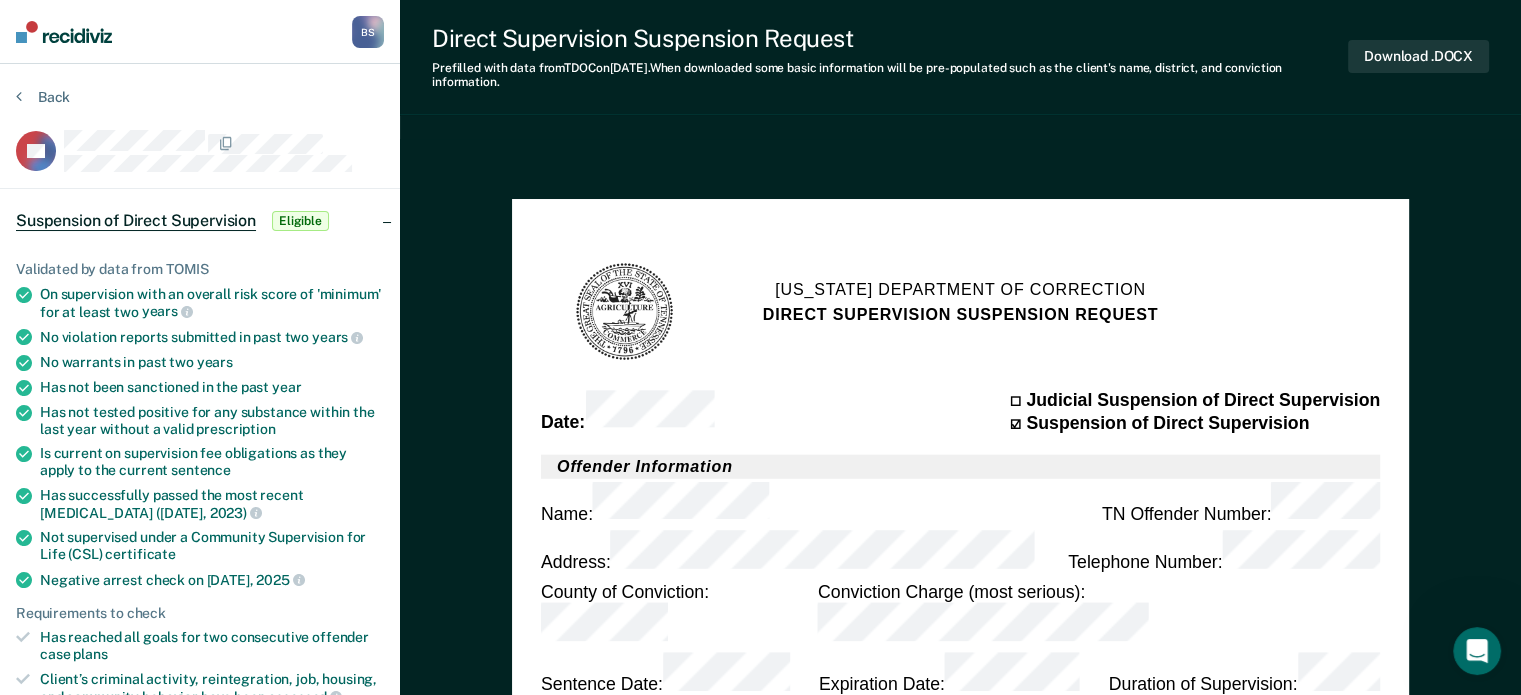 click on "Back CC   Suspension of Direct Supervision Eligible Validated by data from TOMIS On supervision with an overall risk score of 'minimum' for at least two   years   No violation reports submitted in past two   years   No warrants in past two   years Has not been sanctioned in the past   year Has not tested positive for any substance within the last year without a valid   prescription Is current on supervision fee obligations as they apply to the current   sentence Has successfully passed the most recent [MEDICAL_DATA] ([DATE])   Not supervised under a Community Supervision for Life (CSL)   certificate Negative arrest check on [DATE]   Requirements to check Has reached all goals for two consecutive offender case   plans Client’s criminal activity, reintegration, job, housing, and community behavior have been   assessed   Has completed all special conditions of supervision and/or is in compliance with   conditions In compliance with the agreed payment plan for the last   year     jursidiction" at bounding box center [200, 3192] 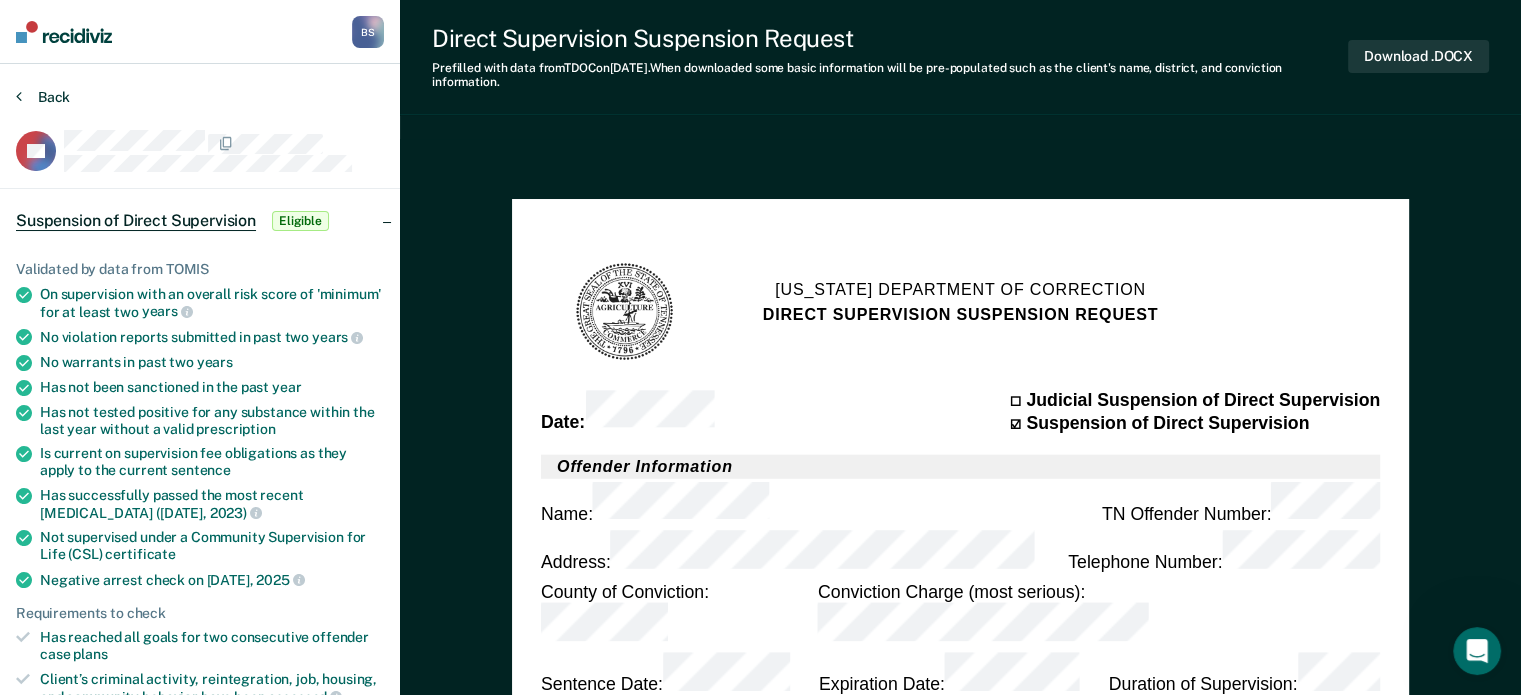 click on "Back" at bounding box center (43, 97) 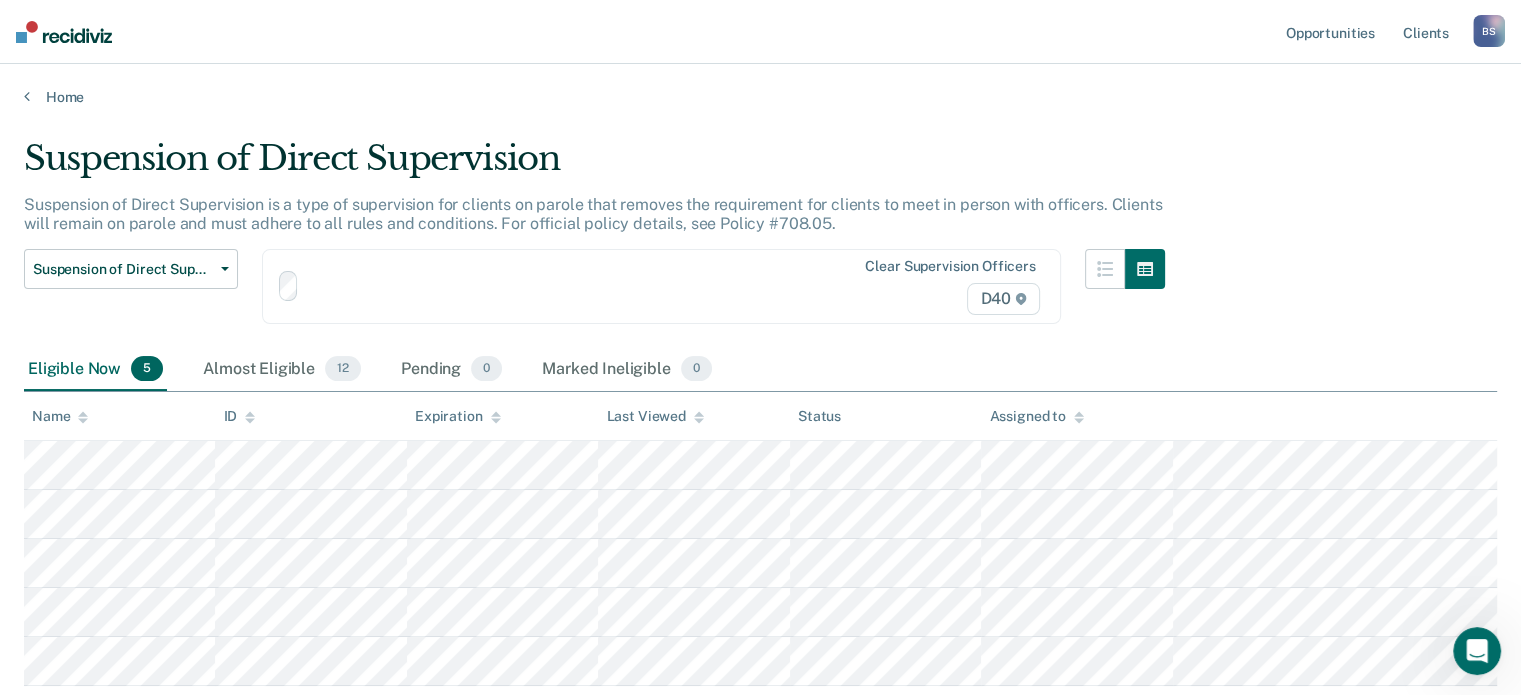 scroll, scrollTop: 133, scrollLeft: 0, axis: vertical 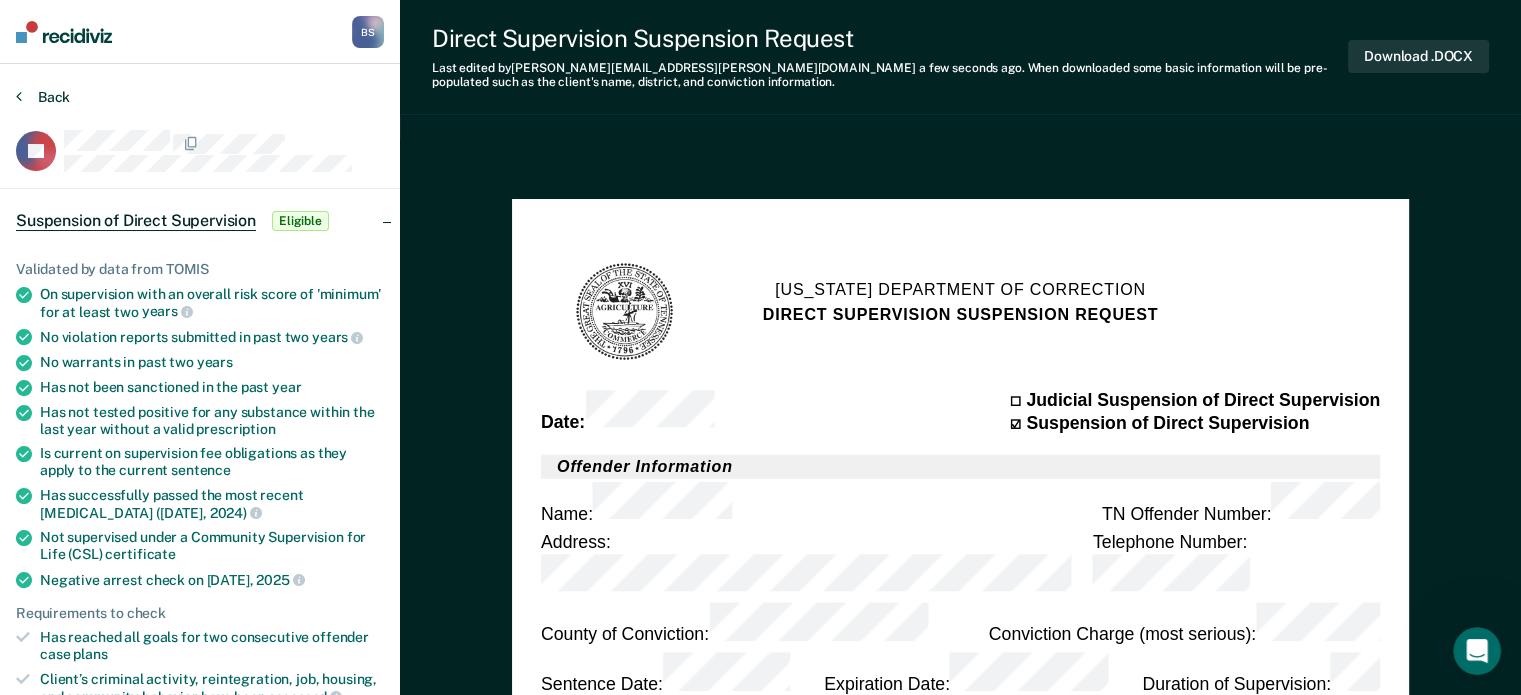 click on "Back" at bounding box center [43, 97] 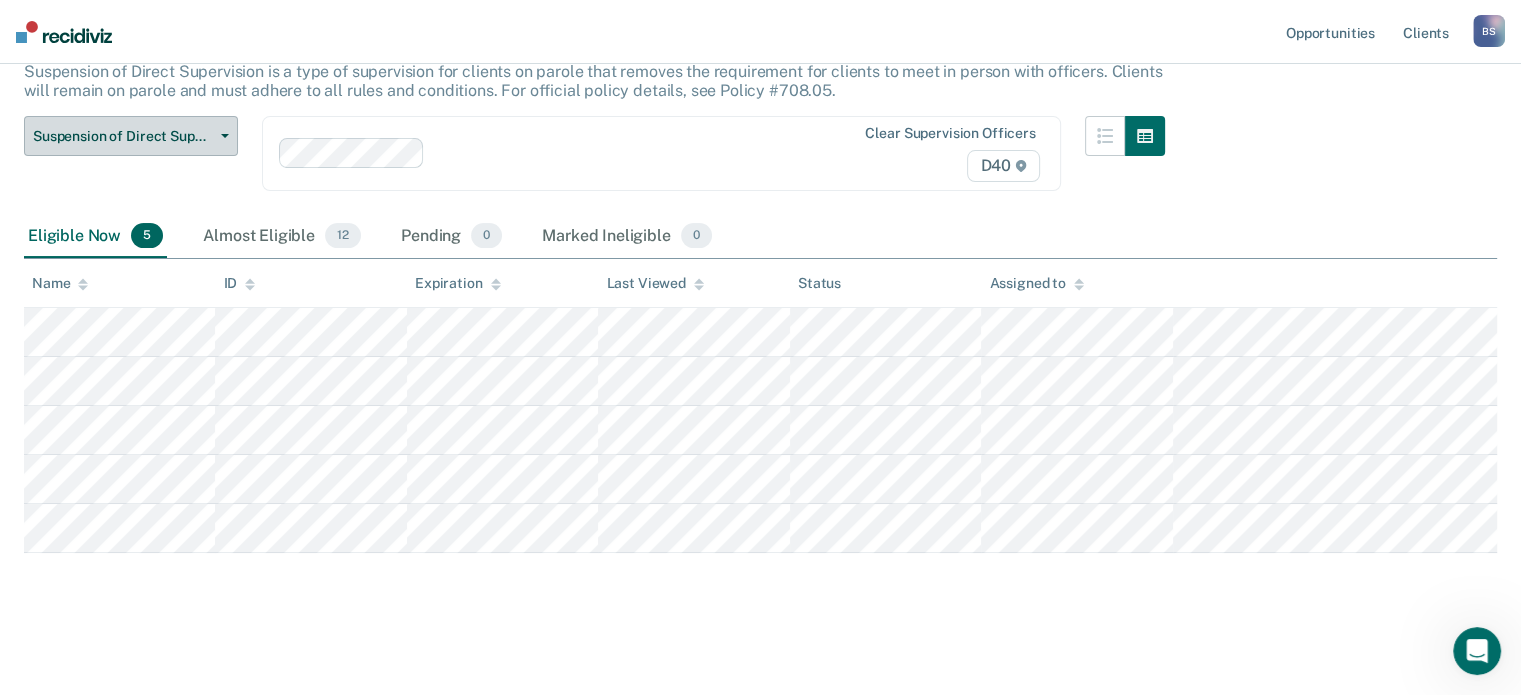 scroll, scrollTop: 0, scrollLeft: 0, axis: both 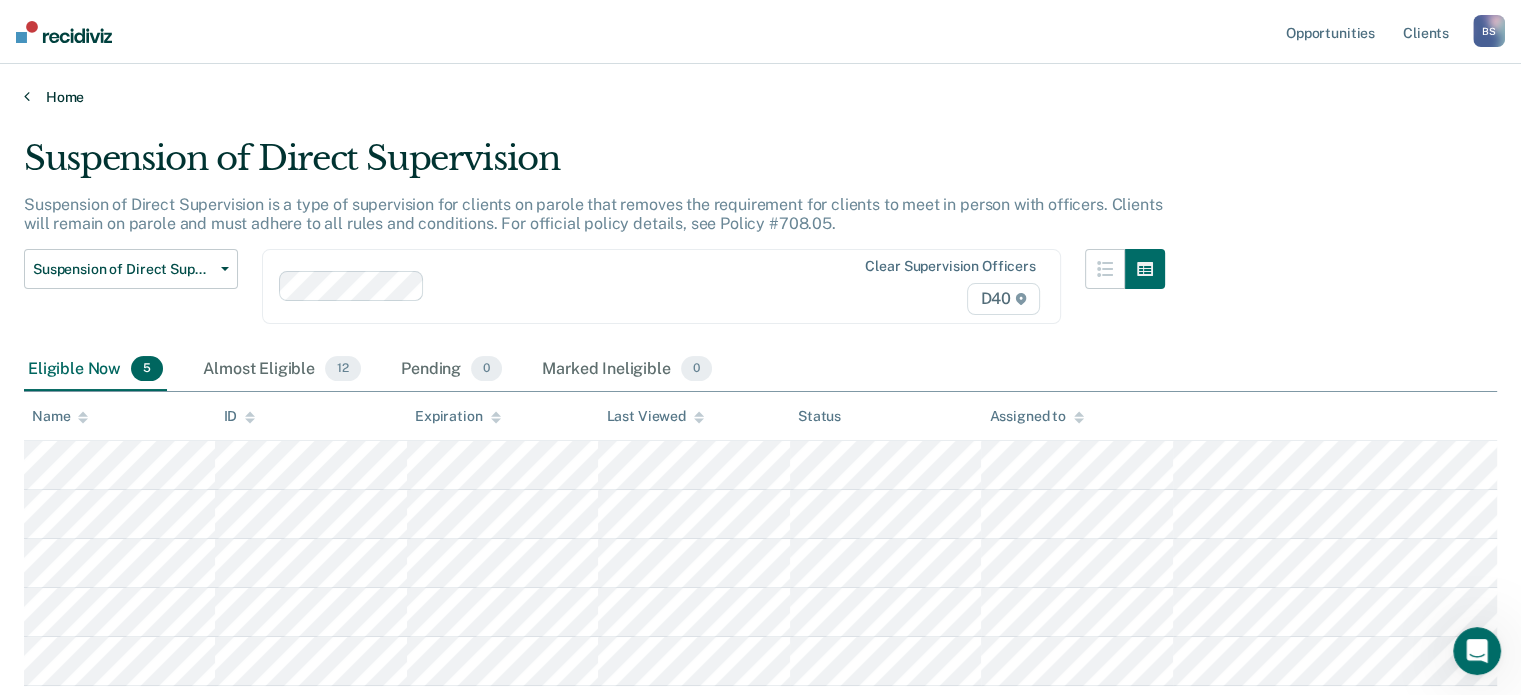 click on "Home" at bounding box center [760, 97] 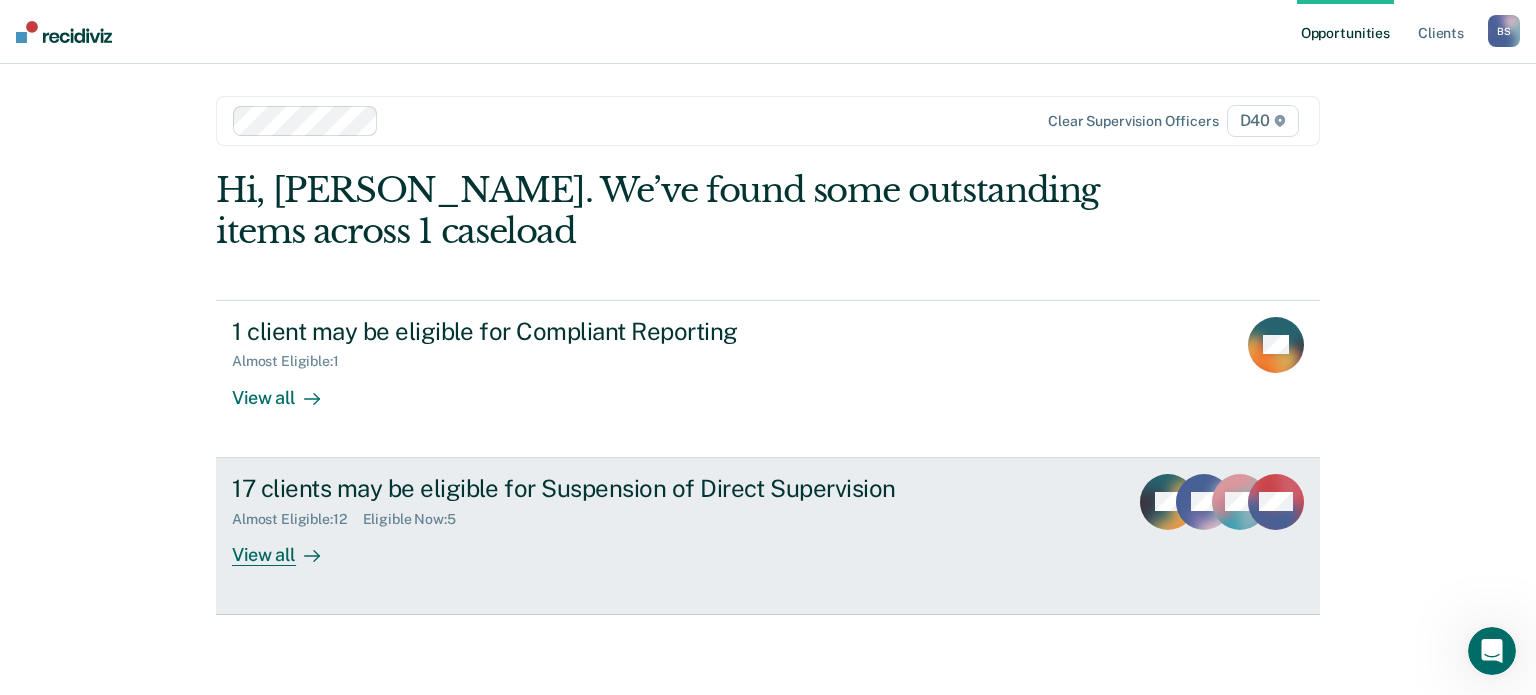 click at bounding box center (308, 554) 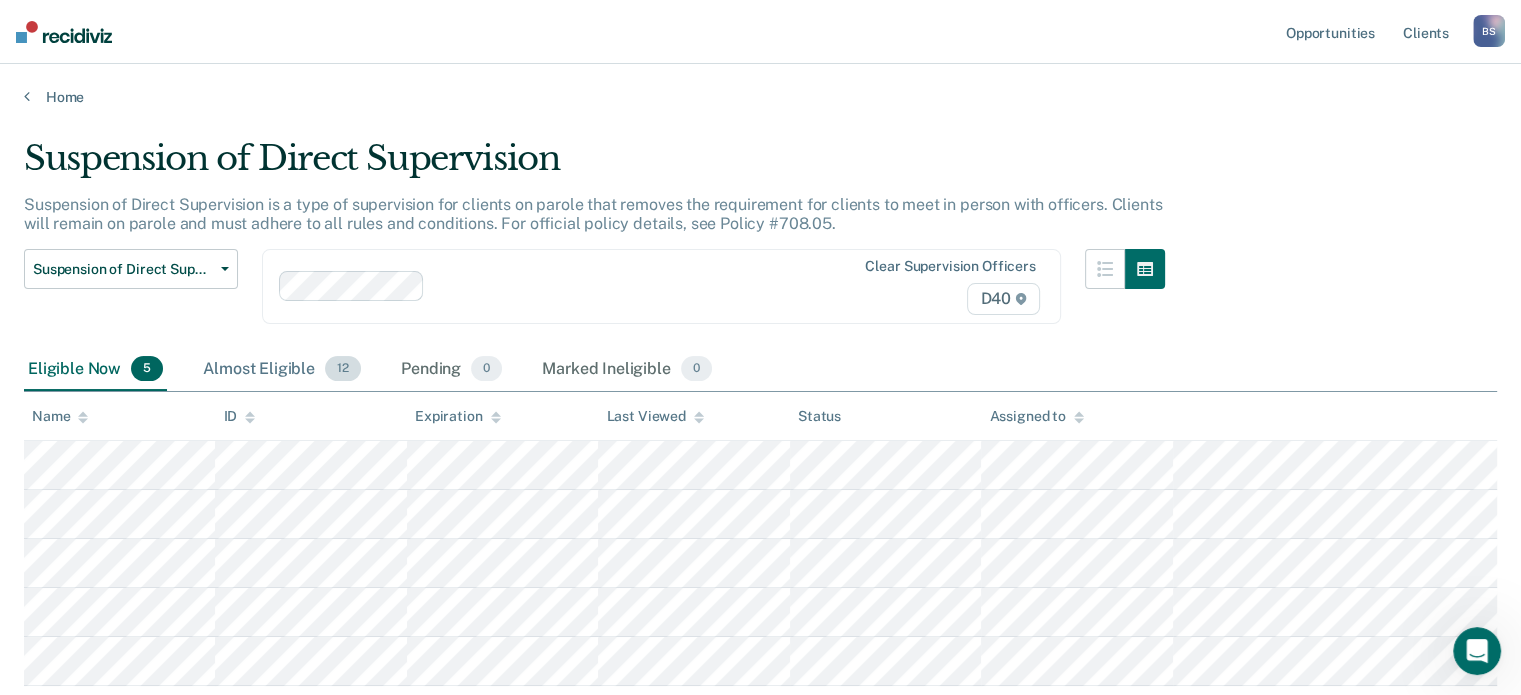 click on "12" at bounding box center (343, 369) 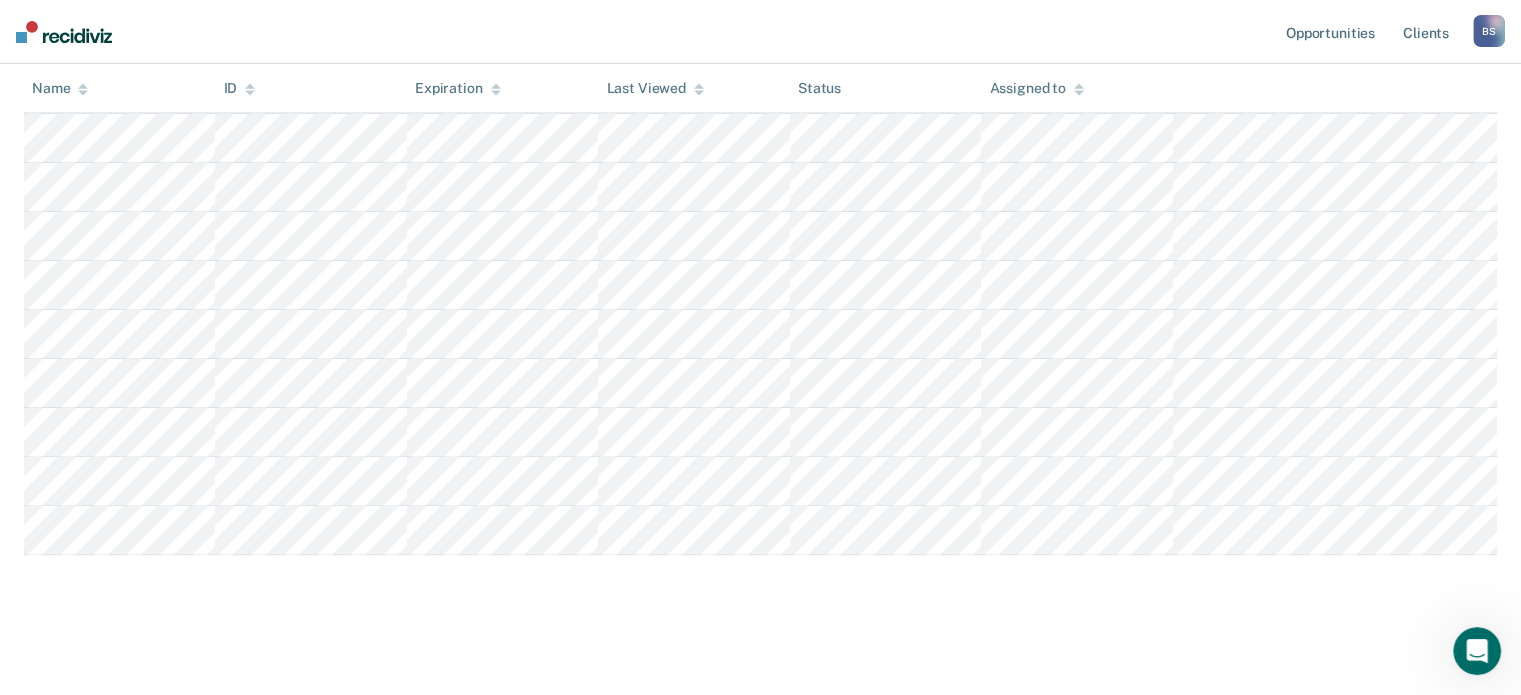 scroll, scrollTop: 532, scrollLeft: 0, axis: vertical 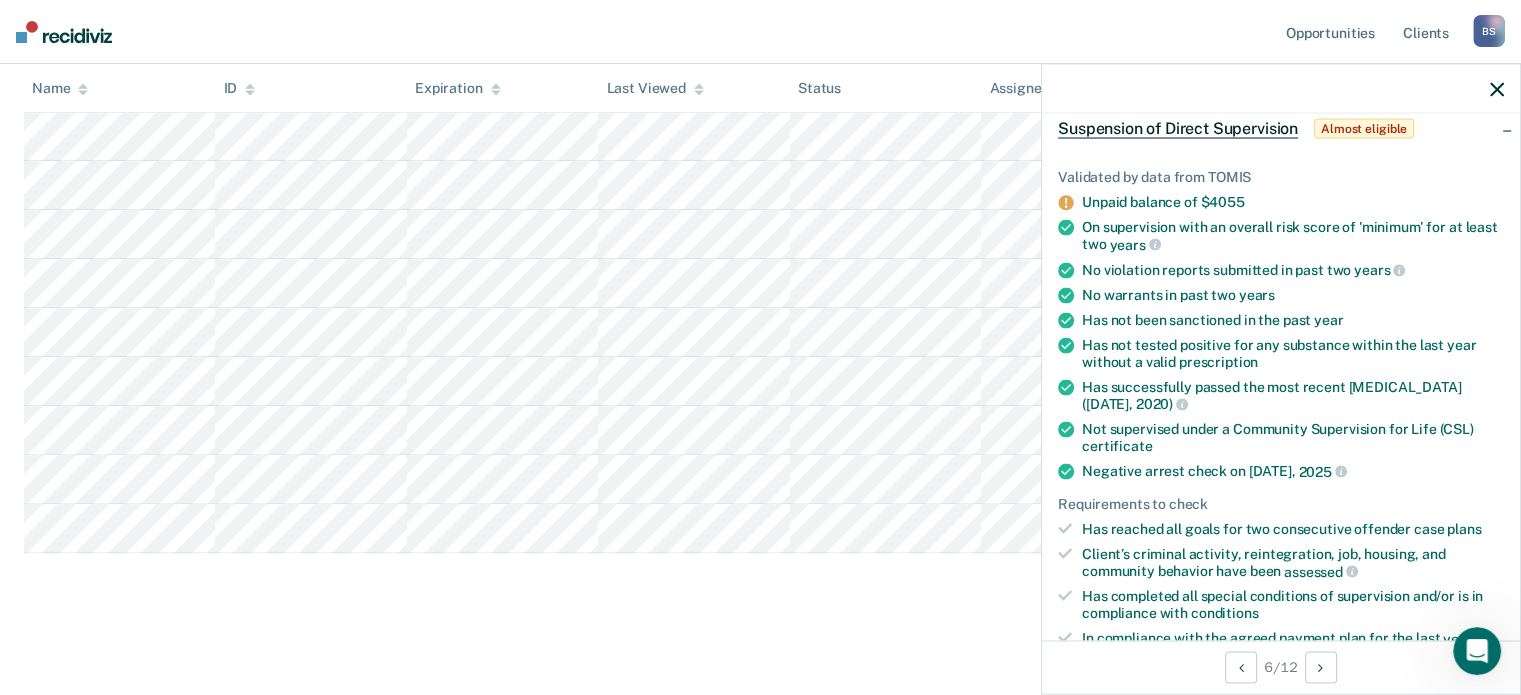 click on "Opportunities Client s [PERSON_NAME] B S Profile How it works Log Out" at bounding box center [760, 32] 